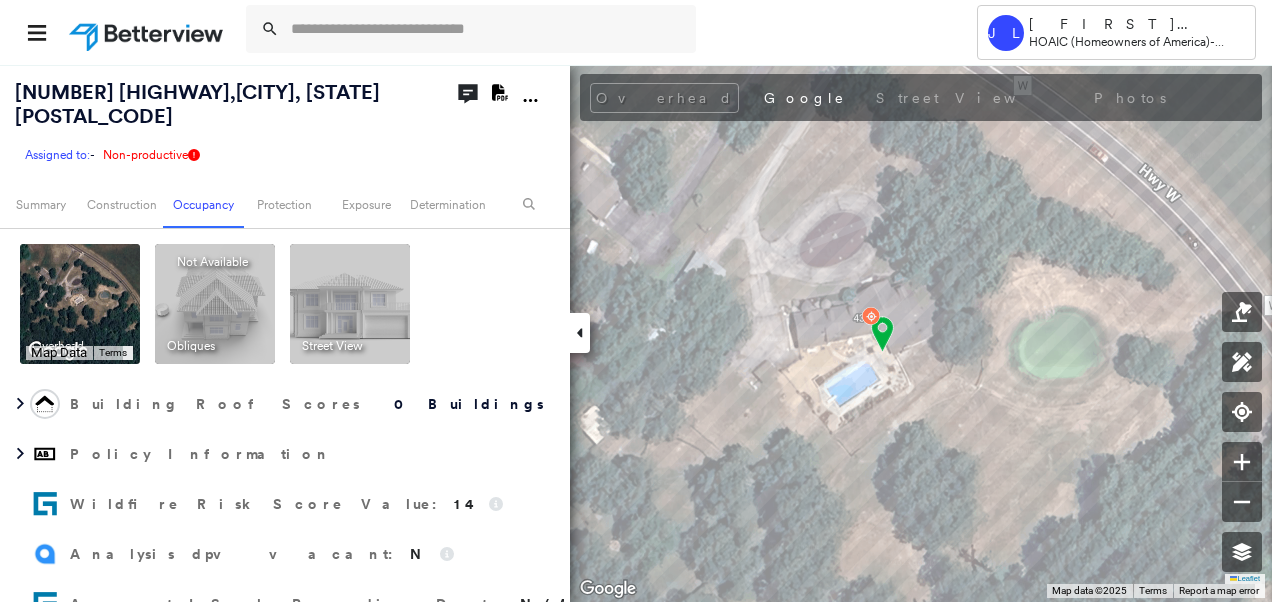 scroll, scrollTop: 0, scrollLeft: 0, axis: both 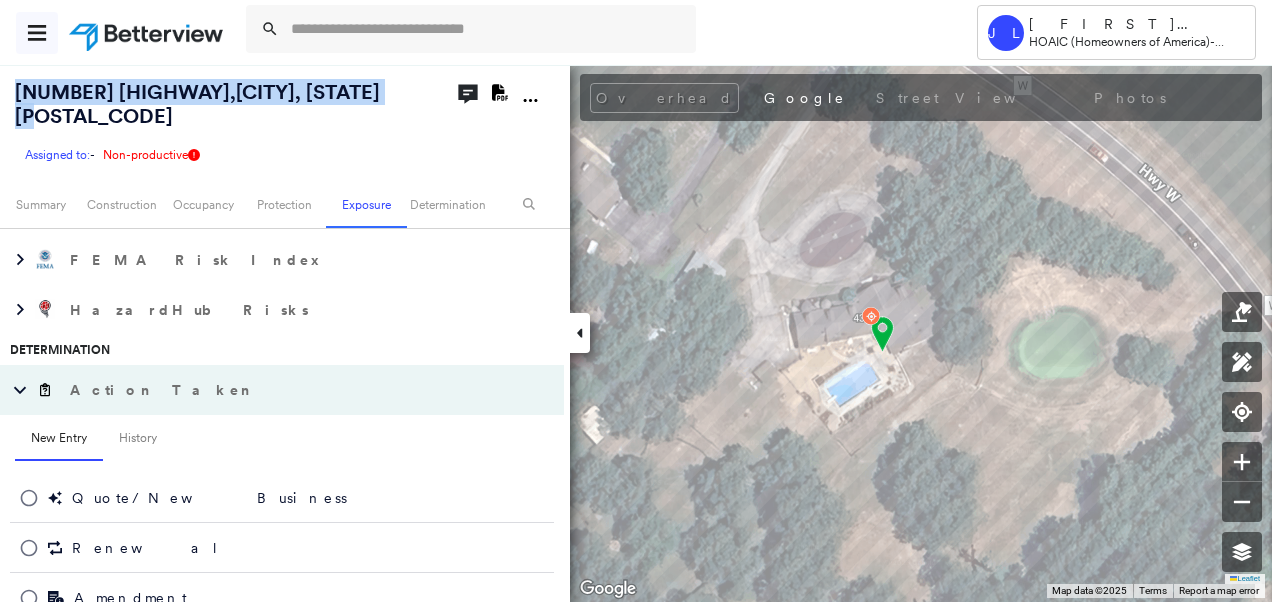 click 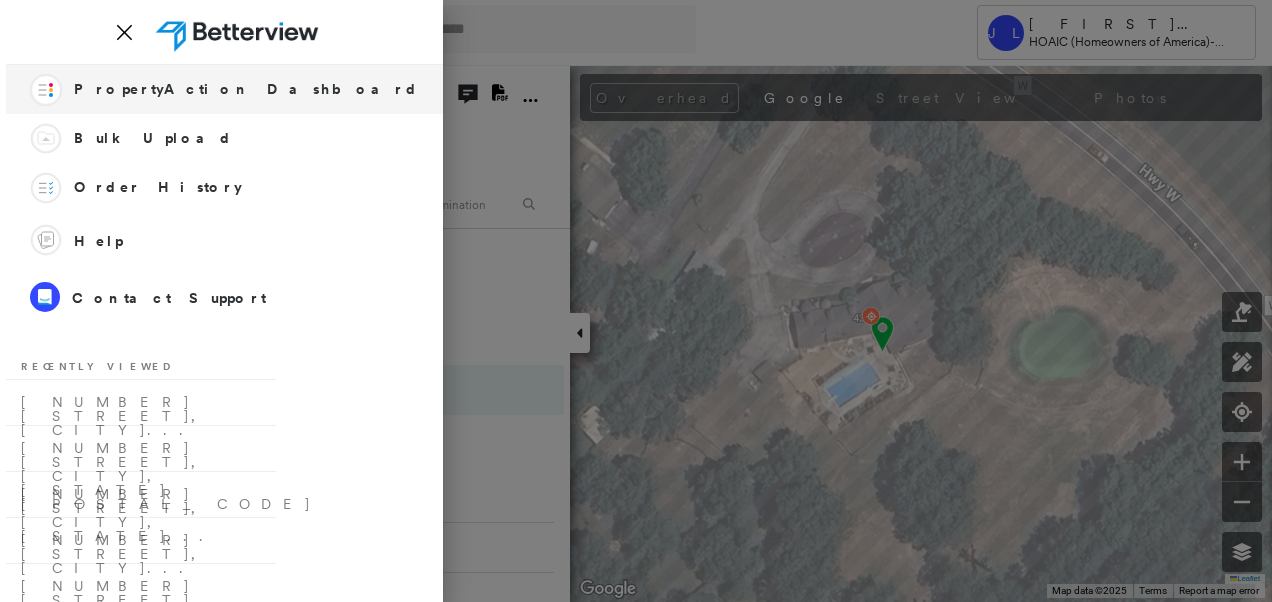 click on "PropertyAction Dashboard" at bounding box center [246, 89] 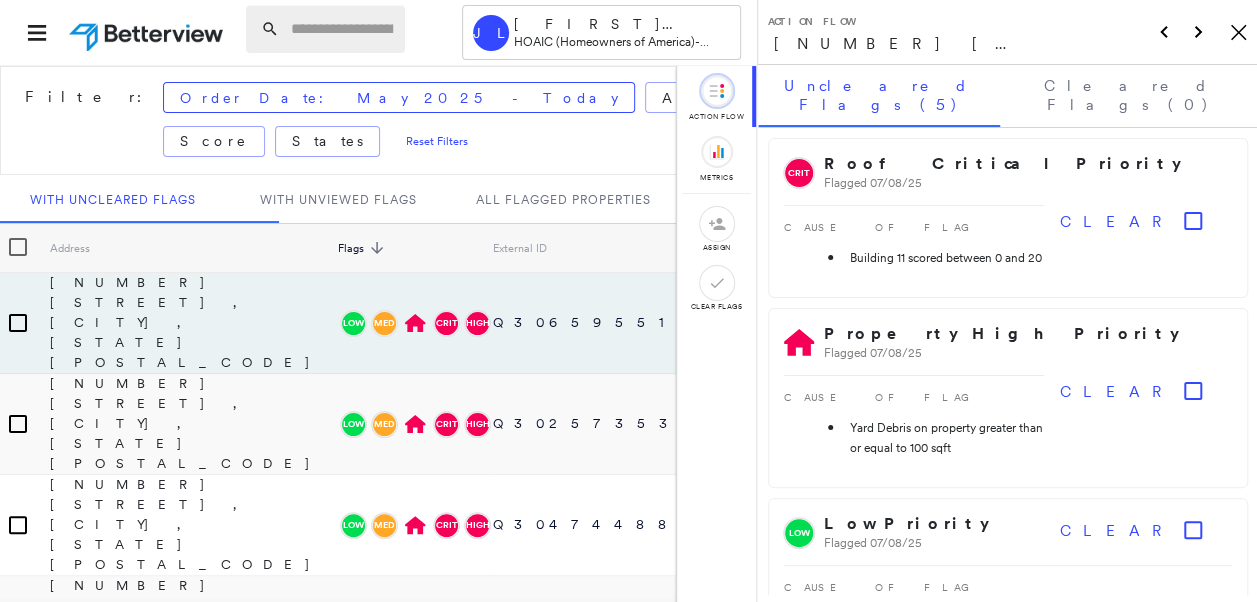 click on "Filter: Order Date: May 2025 - Today Assigned To Flags: Score States Reset Filters" at bounding box center [551, 120] 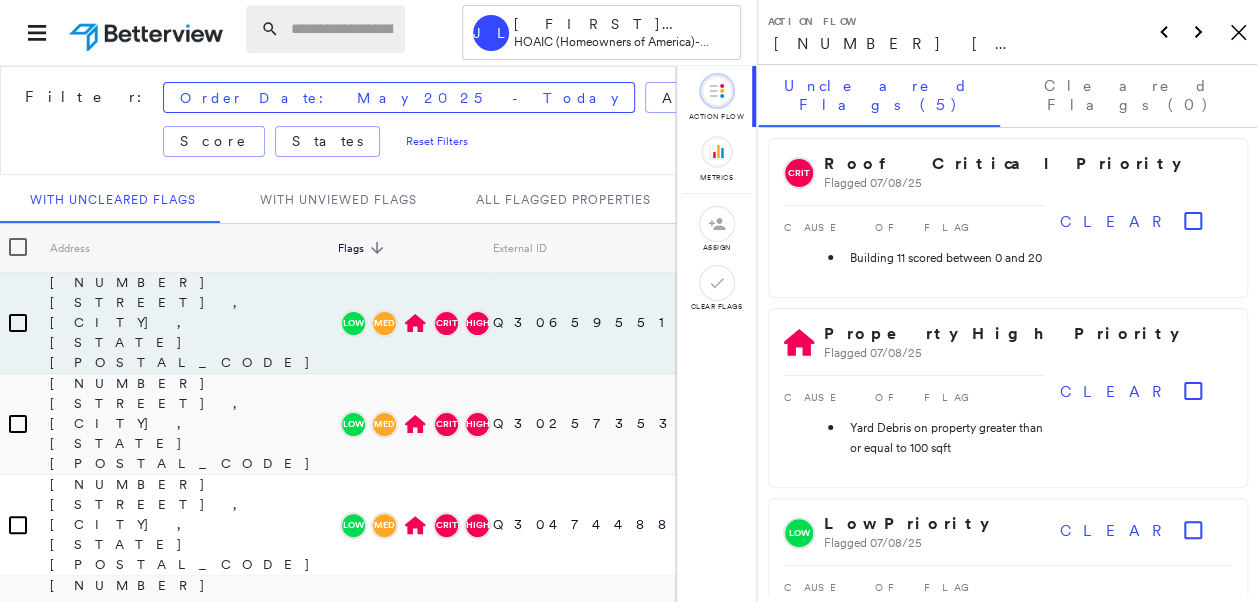 drag, startPoint x: 372, startPoint y: 132, endPoint x: 308, endPoint y: 28, distance: 122.1147 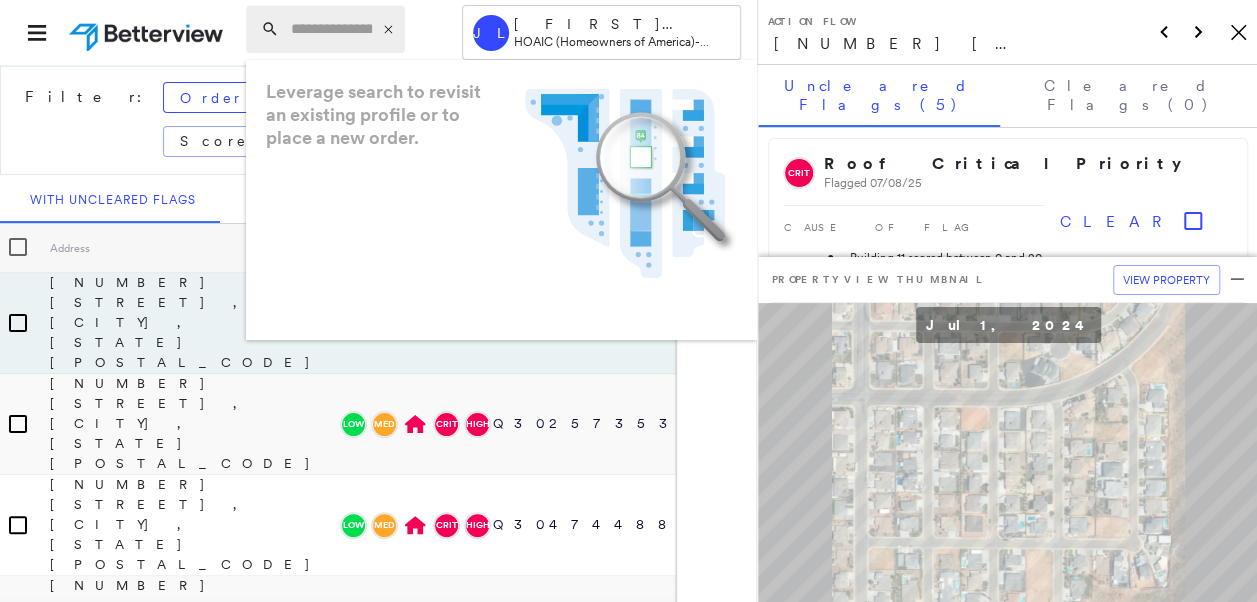 paste on "**********" 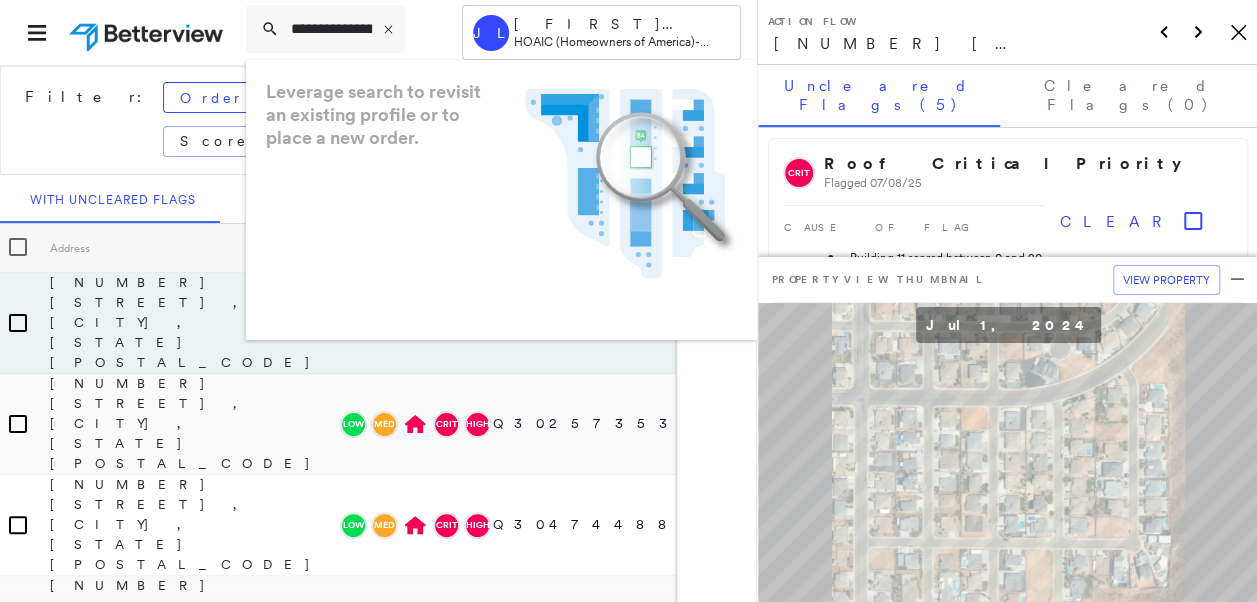 scroll, scrollTop: 0, scrollLeft: 201, axis: horizontal 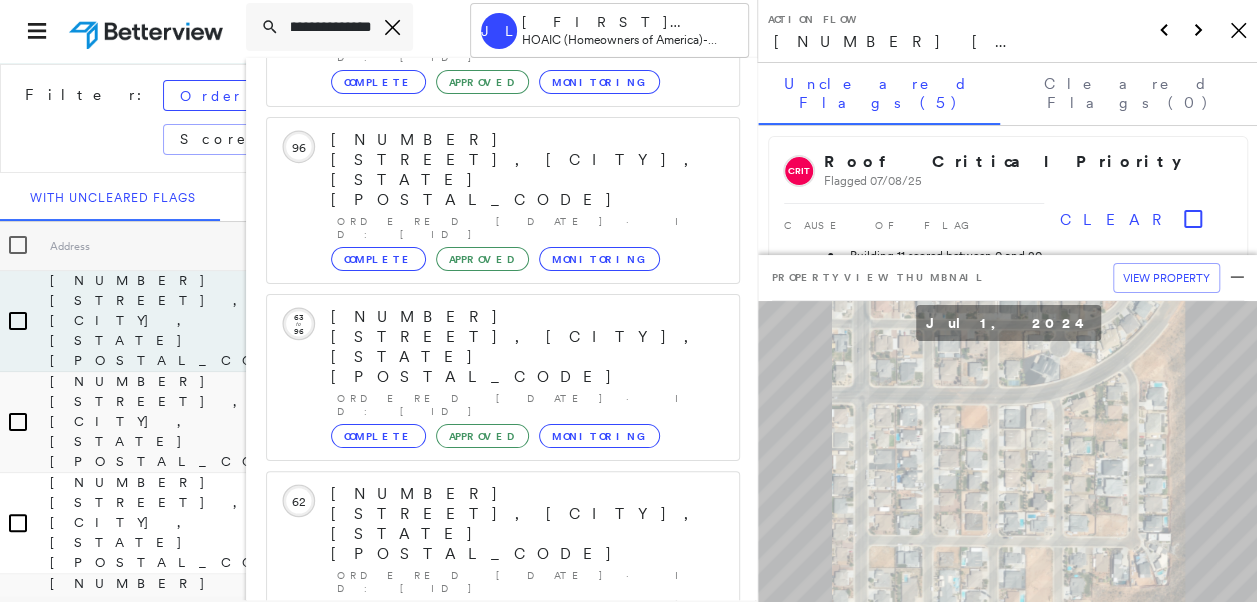 type on "**********" 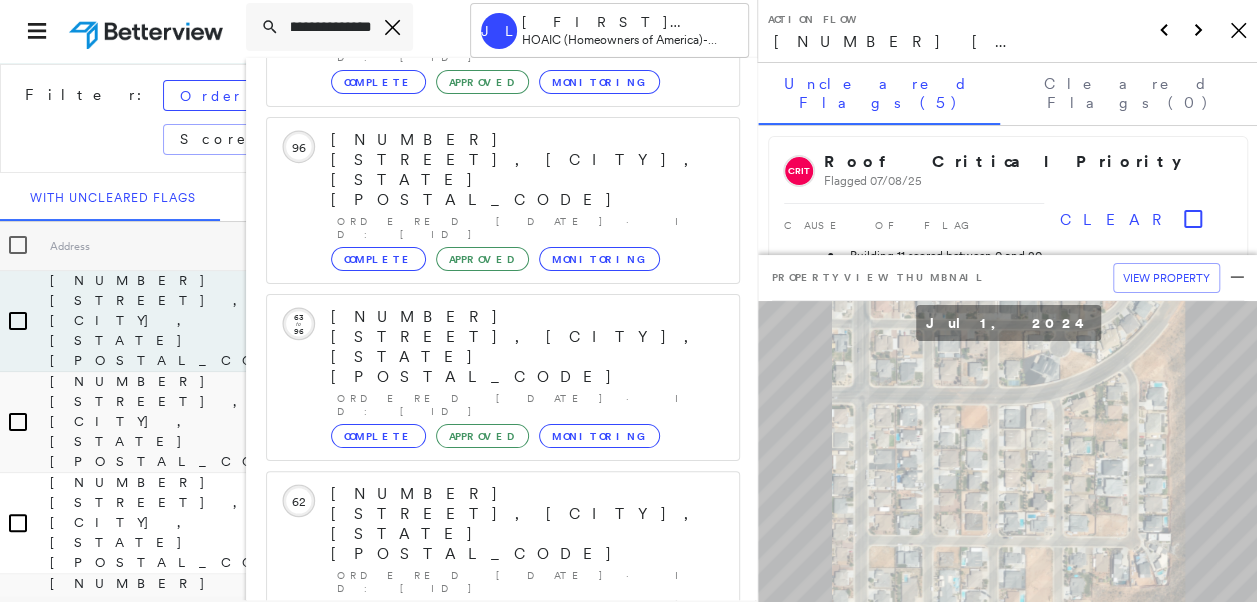 click on "Show  5  more existing properties" at bounding box center (504, 858) 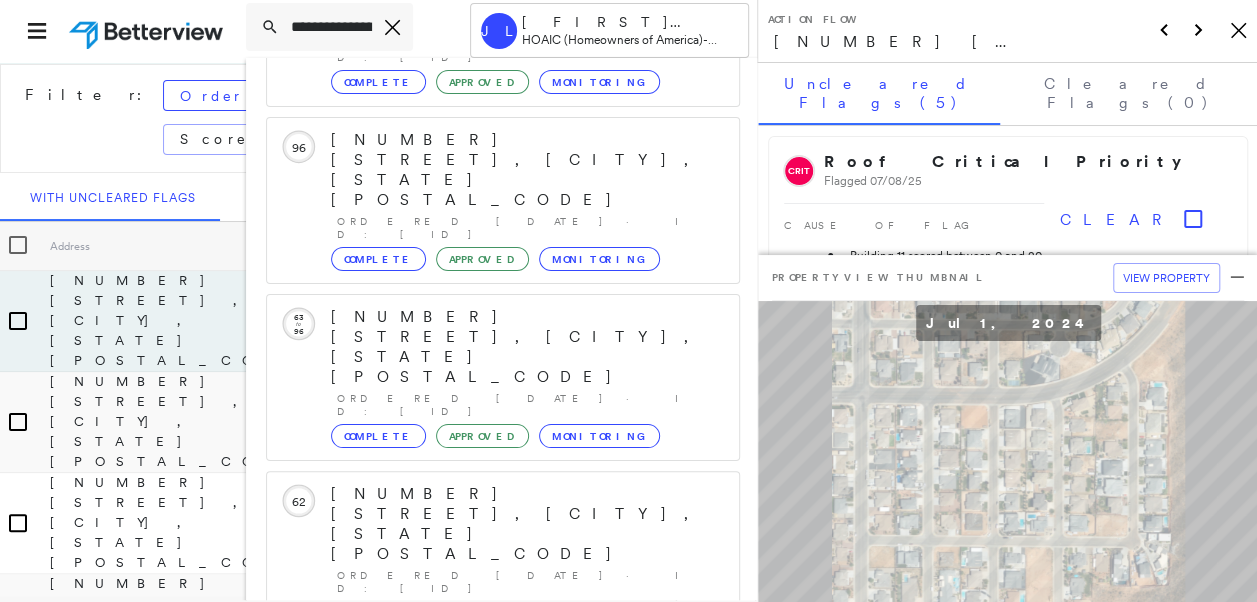 scroll, scrollTop: 577, scrollLeft: 0, axis: vertical 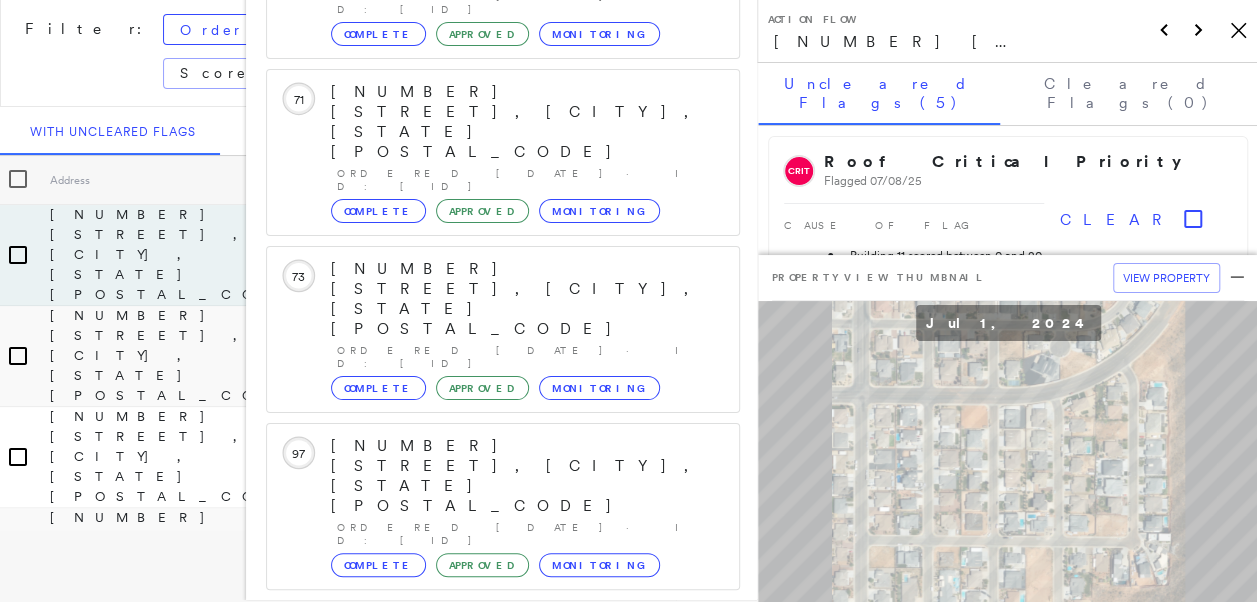 click on "[NUMBER] [STREET], [CITY], [STATE] [POSTAL_CODE]" at bounding box center (491, 1309) 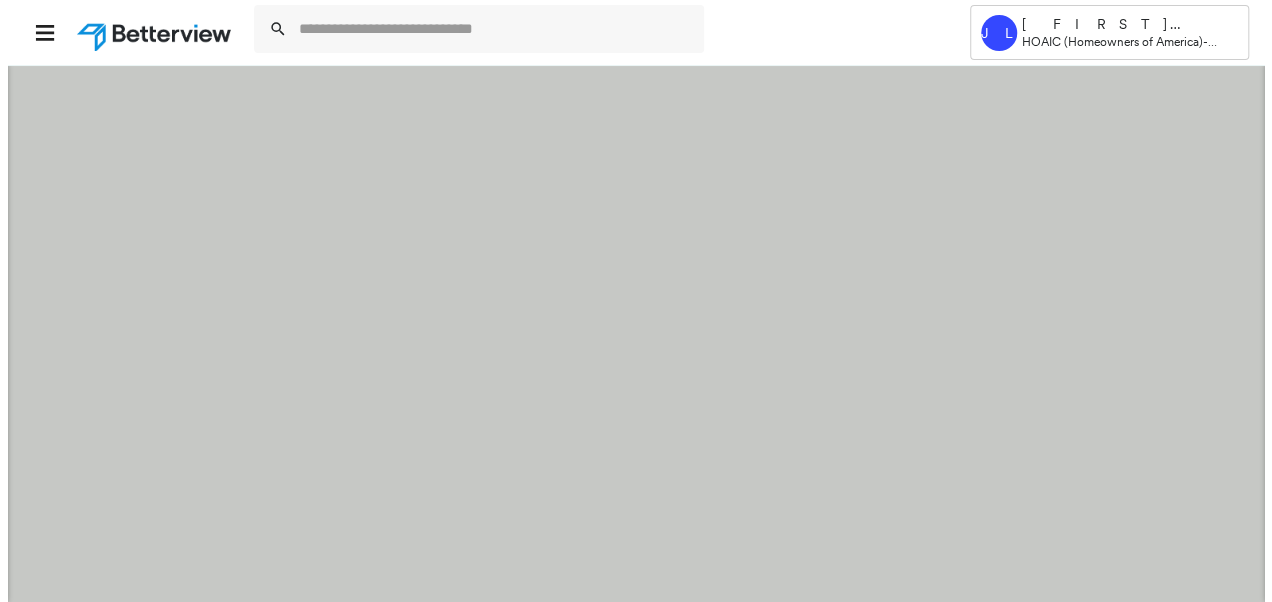 scroll, scrollTop: 0, scrollLeft: 0, axis: both 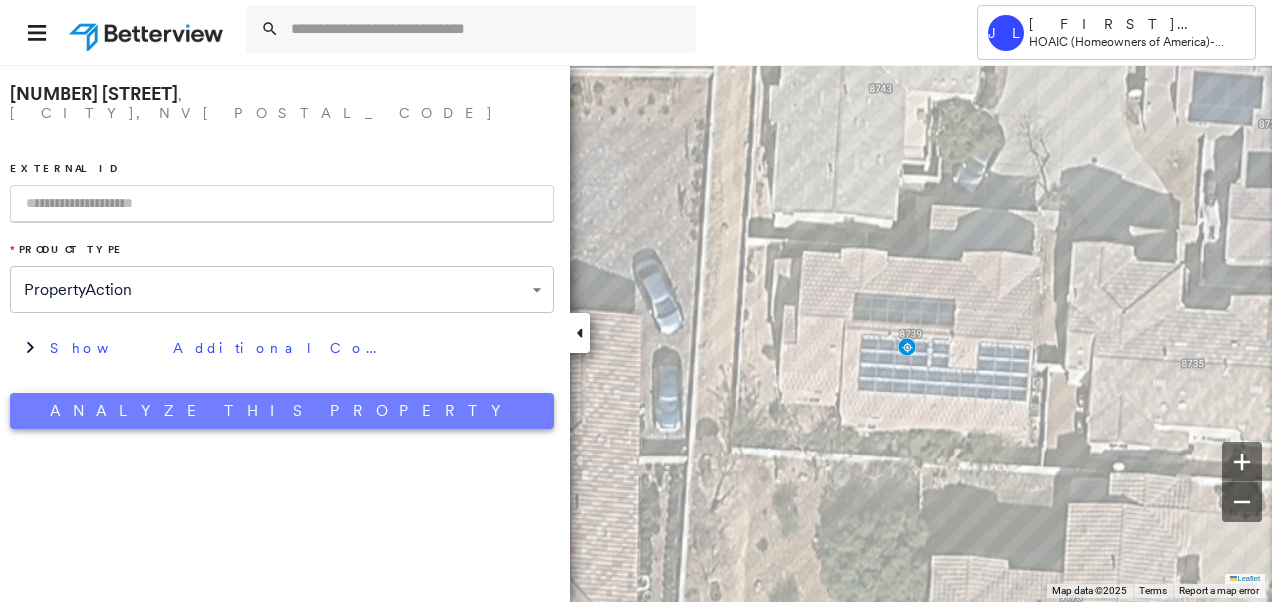 click on "Analyze This Property" at bounding box center [282, 411] 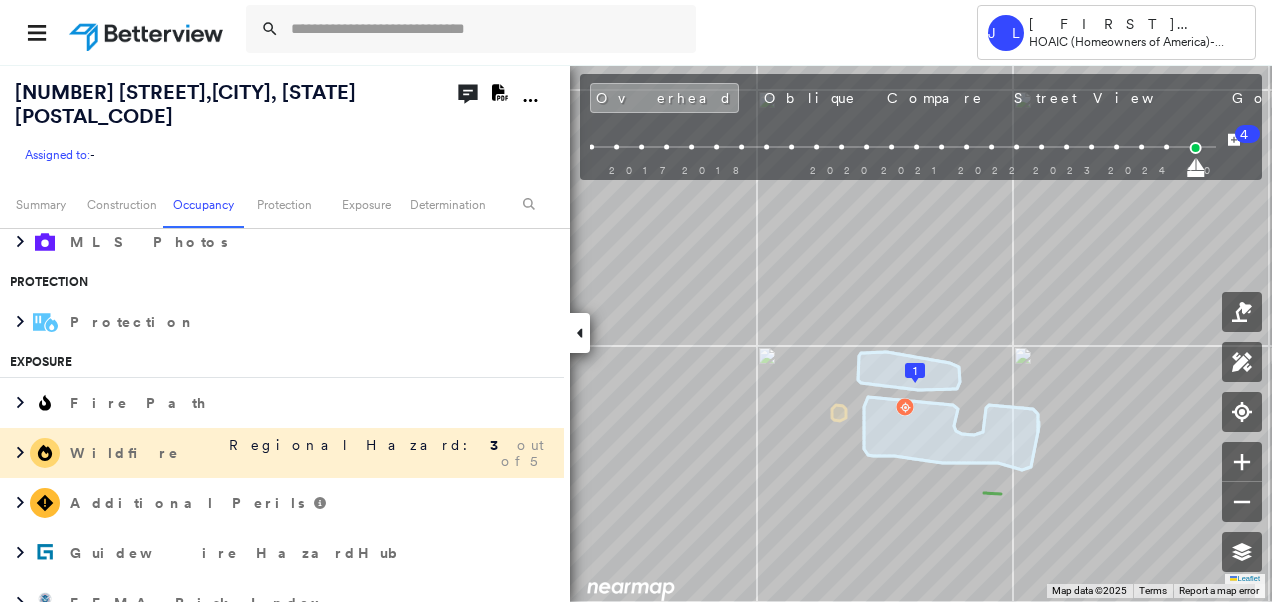 scroll, scrollTop: 1800, scrollLeft: 0, axis: vertical 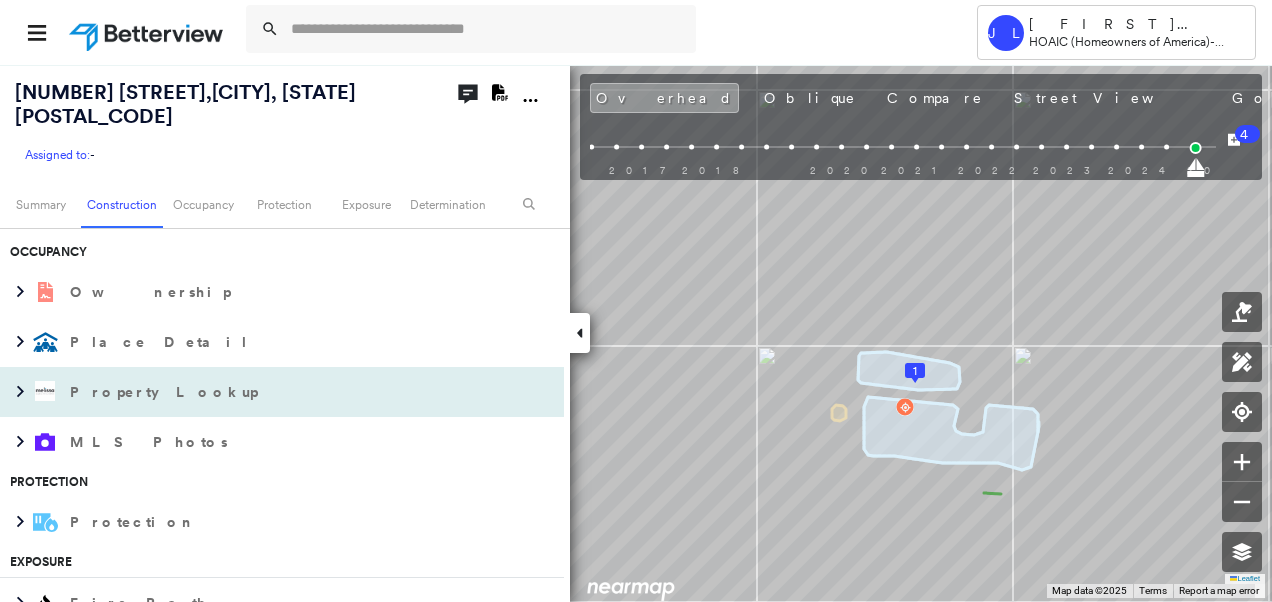 drag, startPoint x: 14, startPoint y: 362, endPoint x: 202, endPoint y: 367, distance: 188.06648 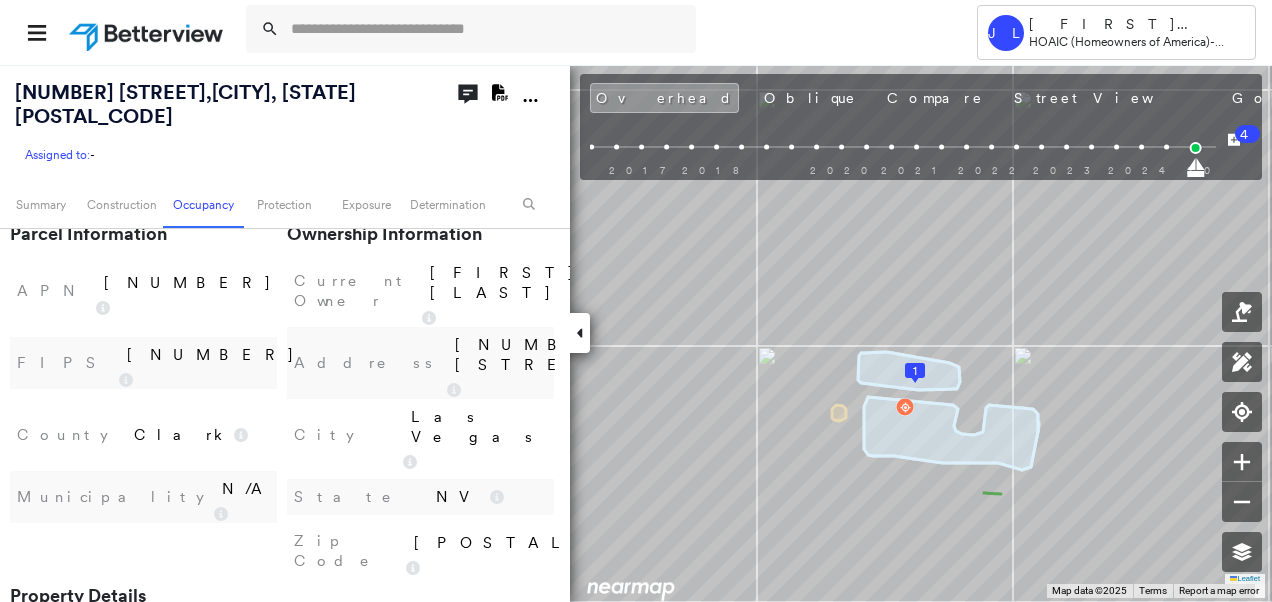scroll, scrollTop: 1500, scrollLeft: 0, axis: vertical 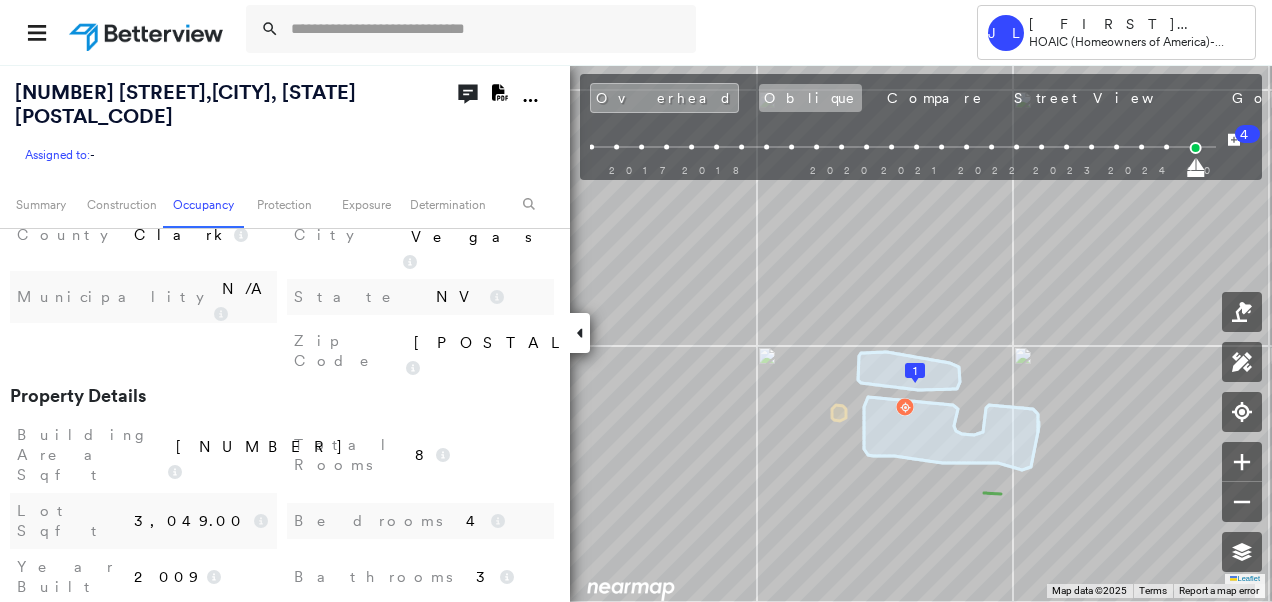 click on "Oblique" at bounding box center [810, 98] 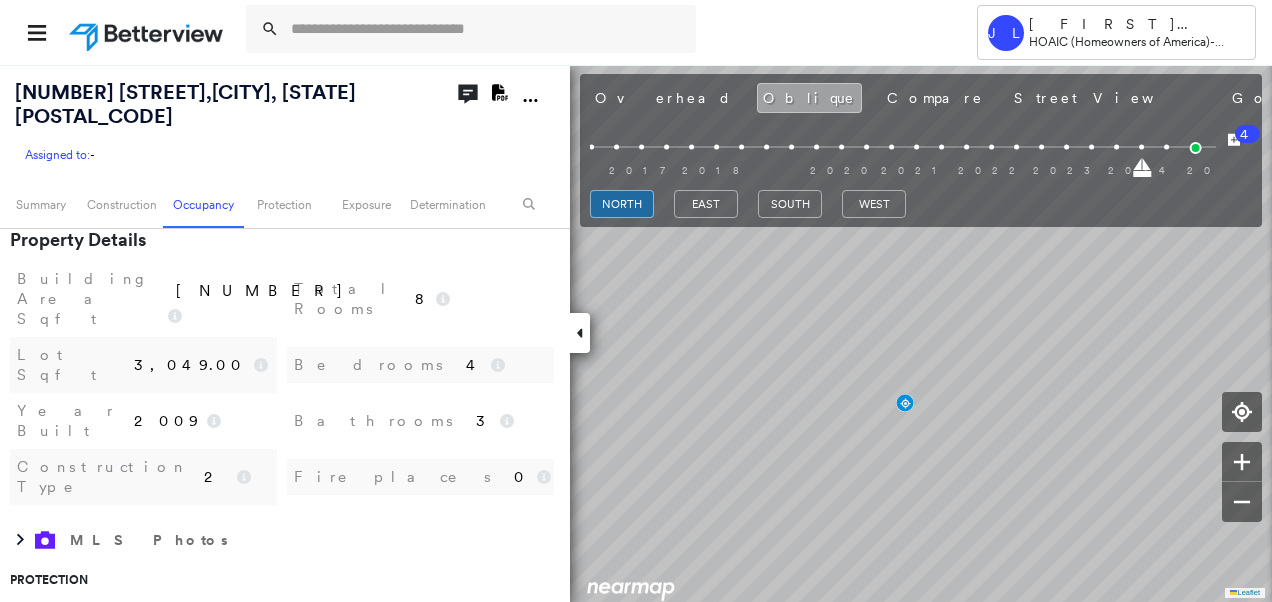 scroll, scrollTop: 1400, scrollLeft: 0, axis: vertical 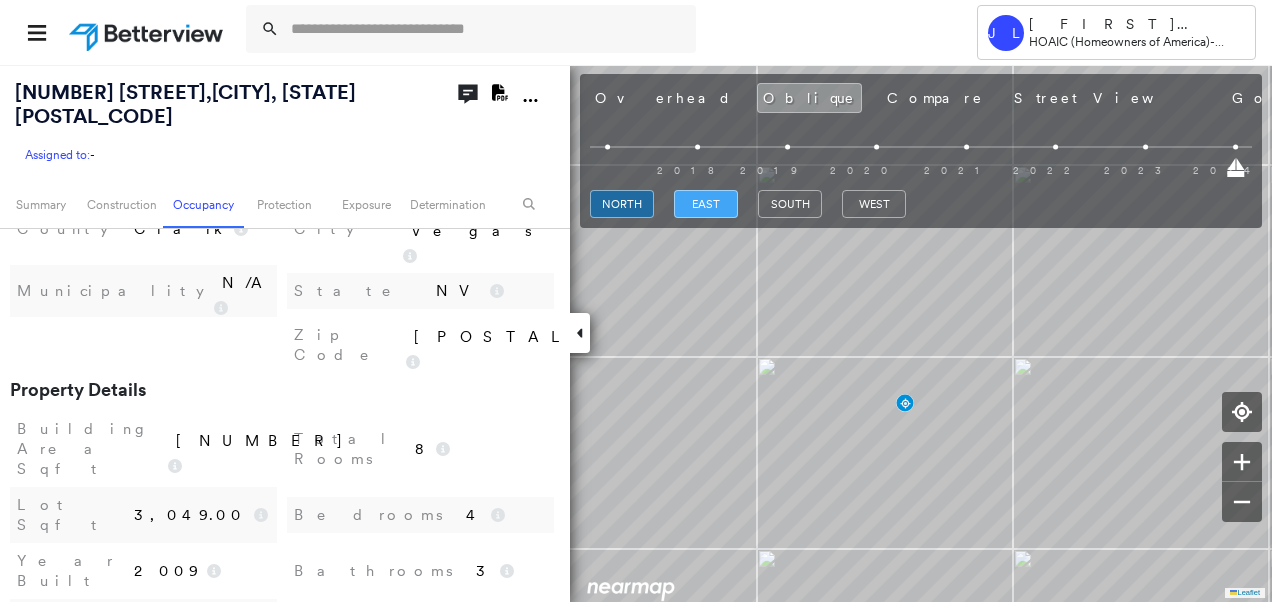 click on "east" at bounding box center [706, 204] 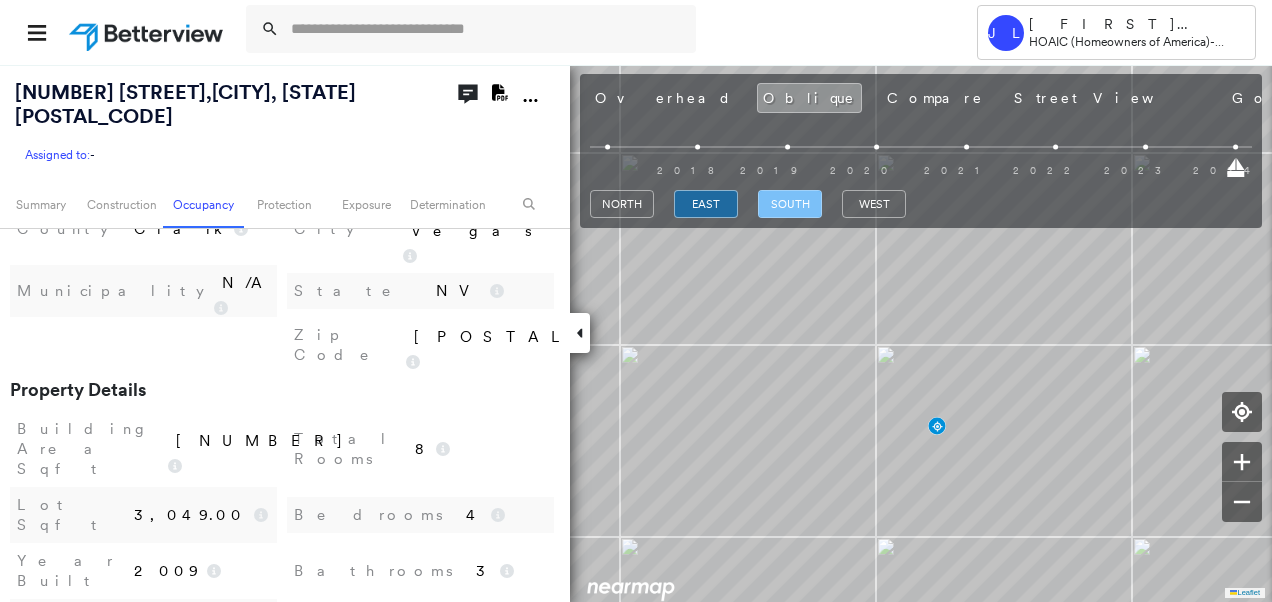 click on "south" at bounding box center [790, 204] 